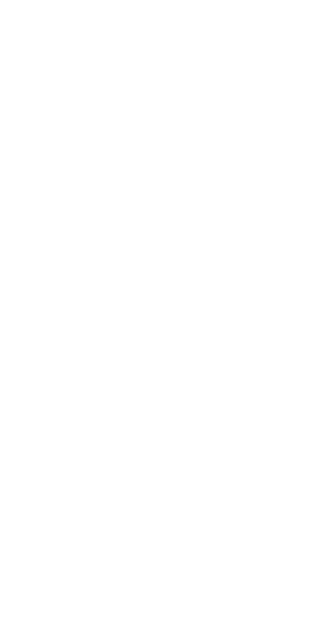 scroll, scrollTop: 0, scrollLeft: 0, axis: both 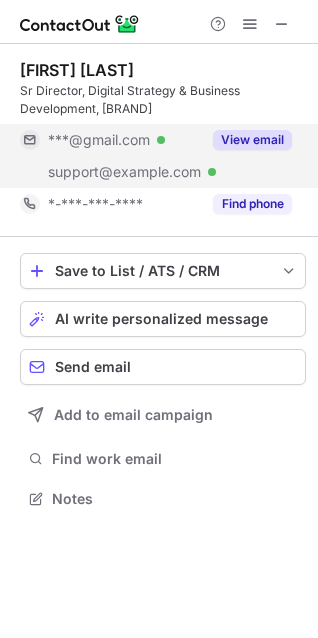 click on "View email" at bounding box center [252, 140] 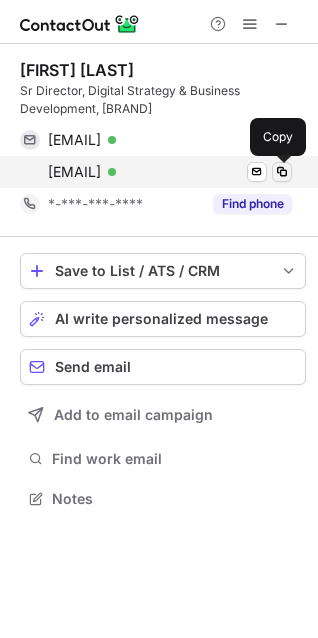 click at bounding box center [282, 172] 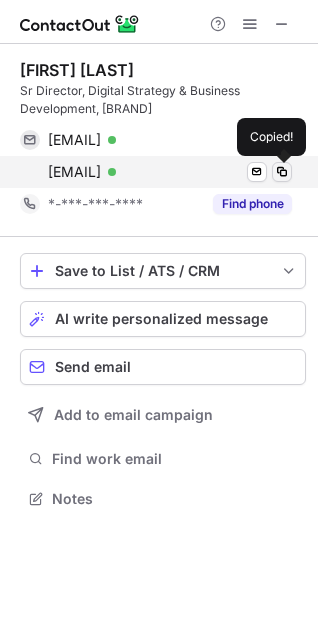 type 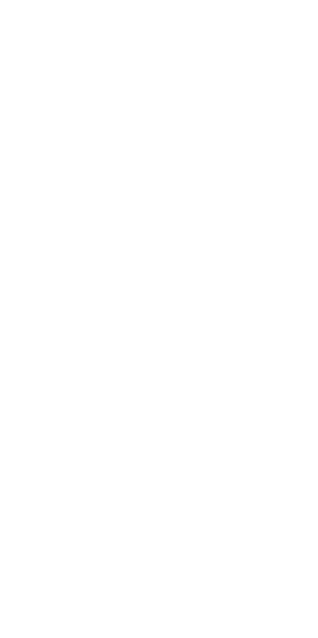 scroll, scrollTop: 0, scrollLeft: 0, axis: both 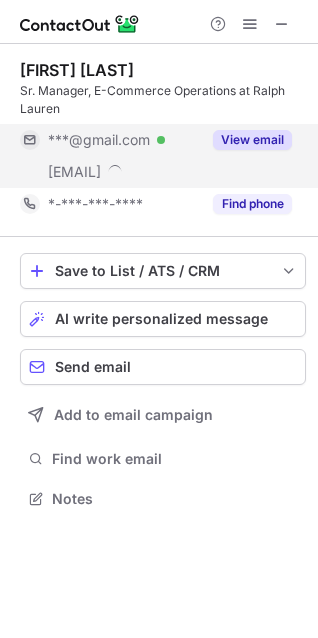 click on "View email" at bounding box center [252, 140] 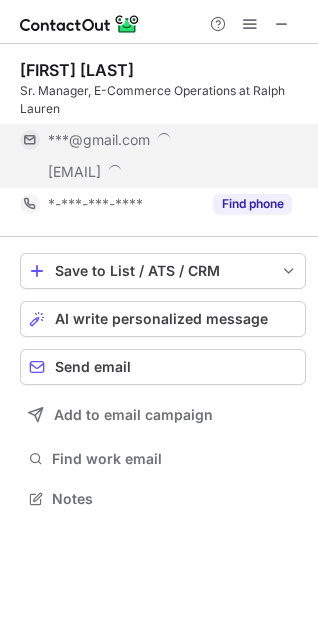 scroll, scrollTop: 10, scrollLeft: 9, axis: both 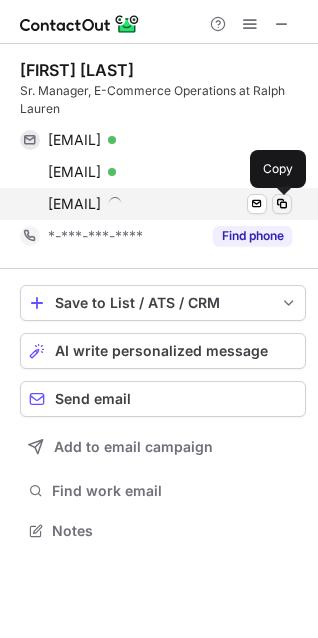 click at bounding box center (282, 204) 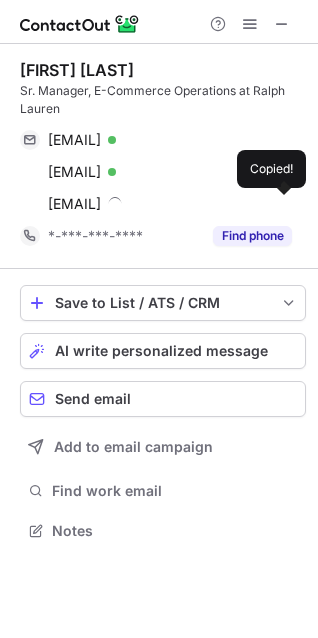 type 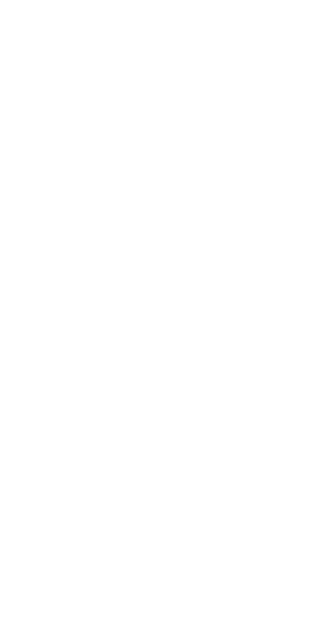scroll, scrollTop: 0, scrollLeft: 0, axis: both 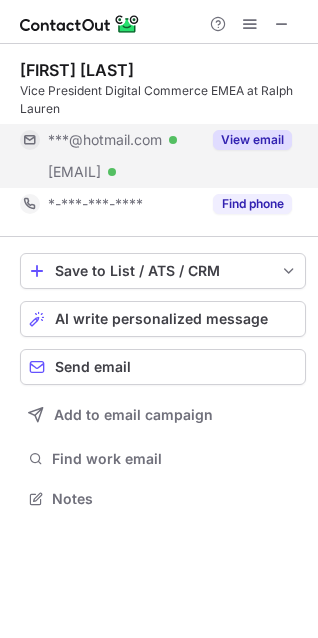 click on "View email" at bounding box center (252, 140) 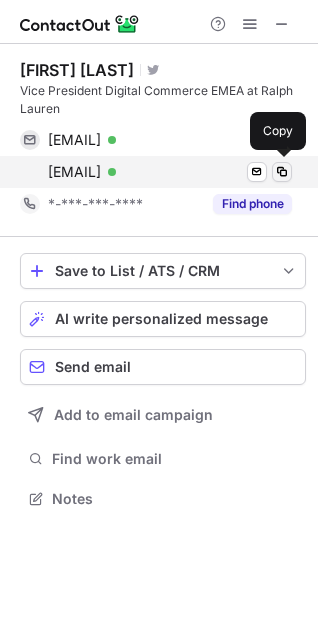 click at bounding box center (282, 172) 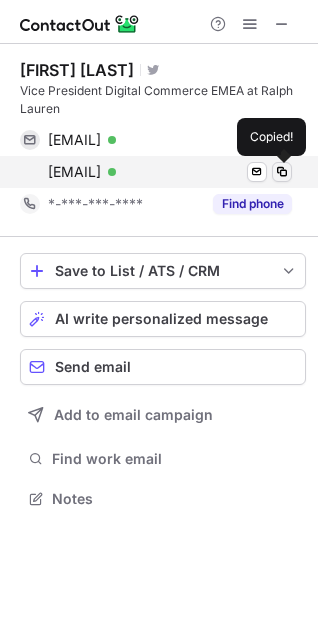 type 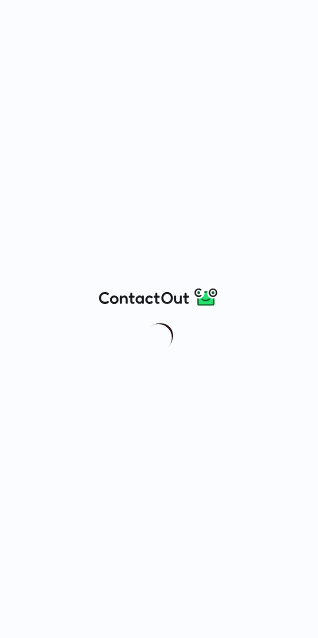 scroll, scrollTop: 0, scrollLeft: 0, axis: both 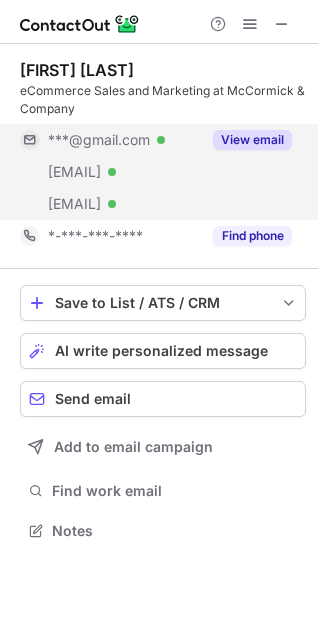 click on "View email" at bounding box center [252, 140] 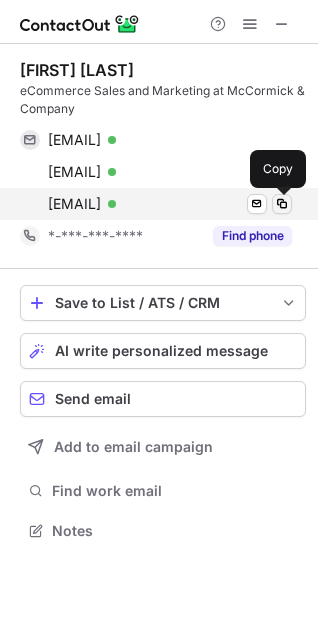 click at bounding box center (282, 204) 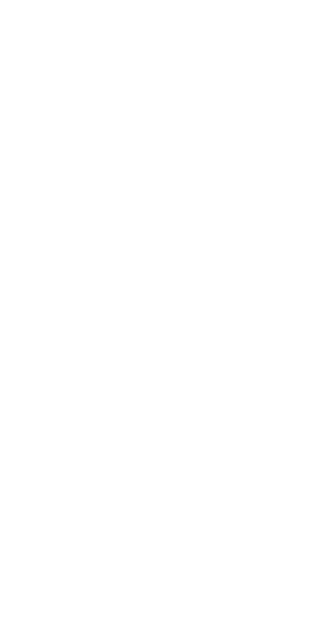 scroll, scrollTop: 0, scrollLeft: 0, axis: both 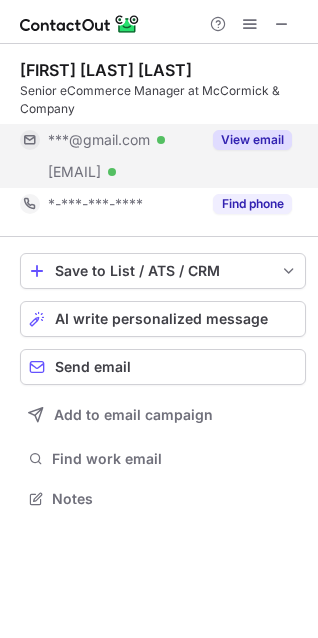 drag, startPoint x: 235, startPoint y: 137, endPoint x: 315, endPoint y: 202, distance: 103.077644 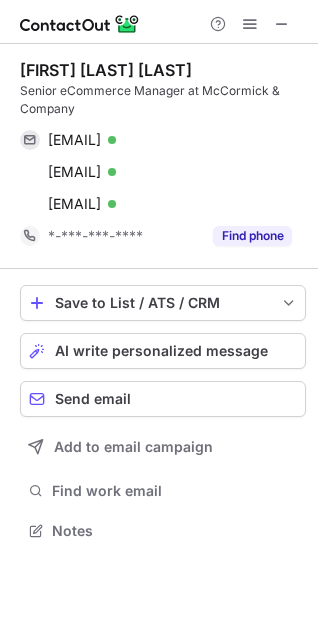 scroll, scrollTop: 10, scrollLeft: 9, axis: both 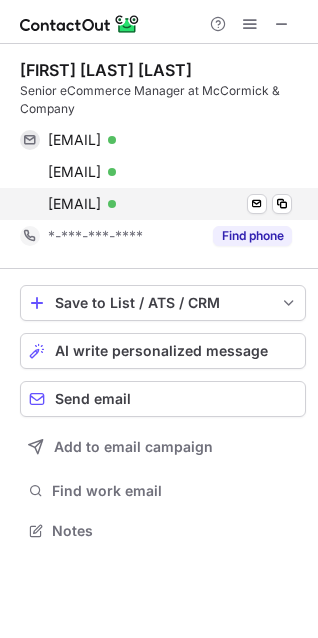 click on "[EMAIL] Verified Send email Copy" at bounding box center (156, 204) 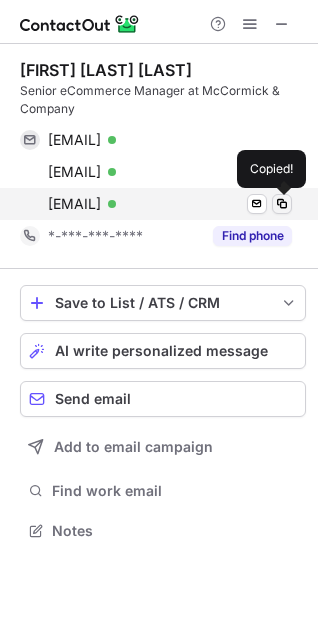 click at bounding box center (282, 204) 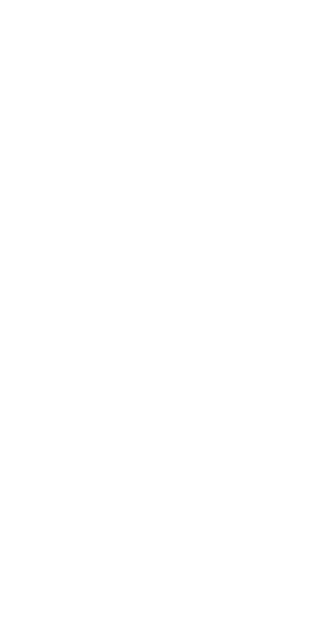 scroll, scrollTop: 0, scrollLeft: 0, axis: both 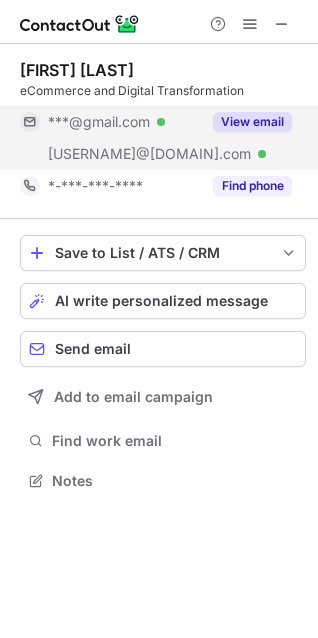 click on "View email" at bounding box center (252, 122) 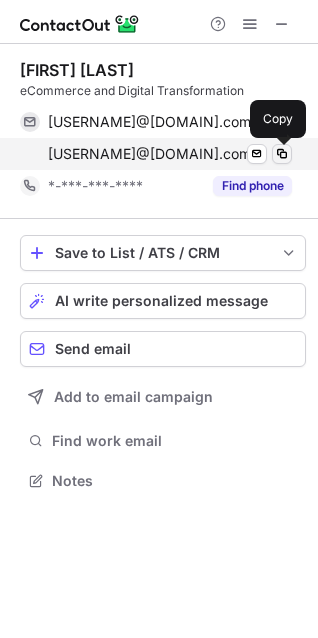 click at bounding box center (282, 154) 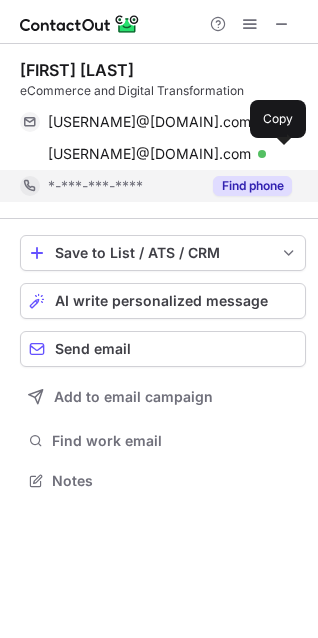 type 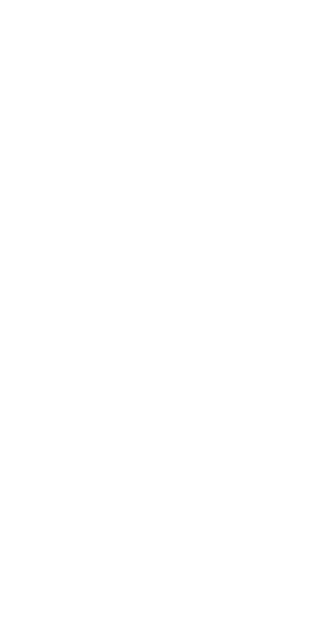 scroll, scrollTop: 0, scrollLeft: 0, axis: both 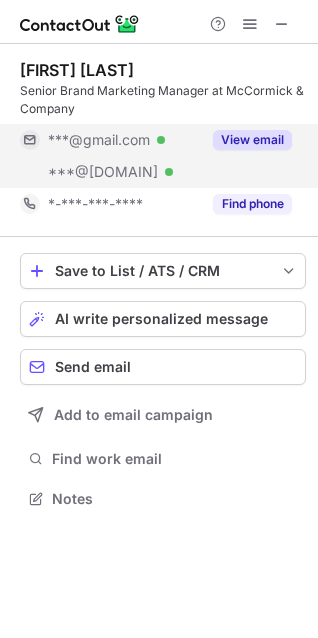 click on "View email" at bounding box center (246, 140) 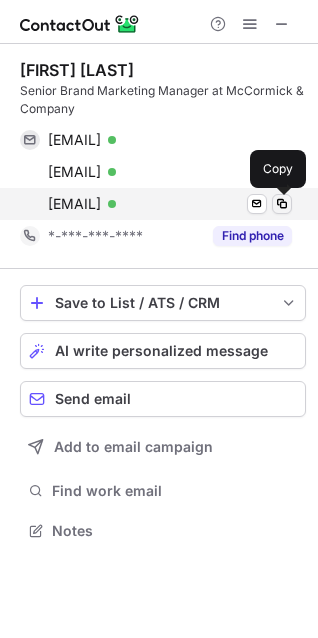 scroll, scrollTop: 10, scrollLeft: 9, axis: both 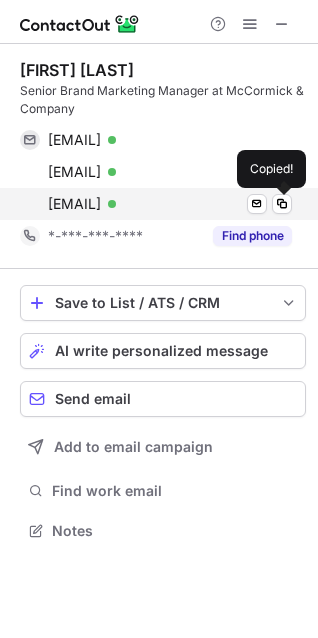 type 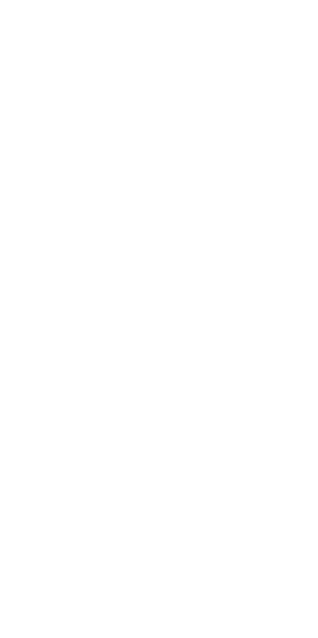 scroll, scrollTop: 0, scrollLeft: 0, axis: both 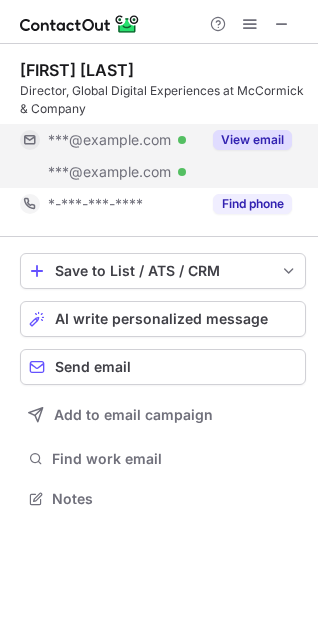 drag, startPoint x: 257, startPoint y: 149, endPoint x: 261, endPoint y: 167, distance: 18.439089 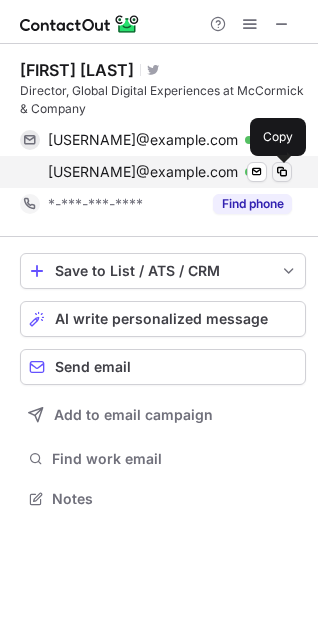 click at bounding box center (282, 172) 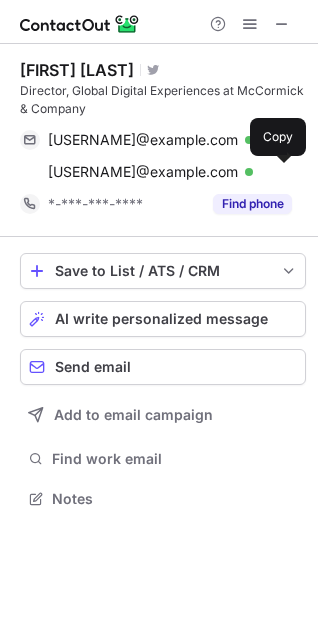 type 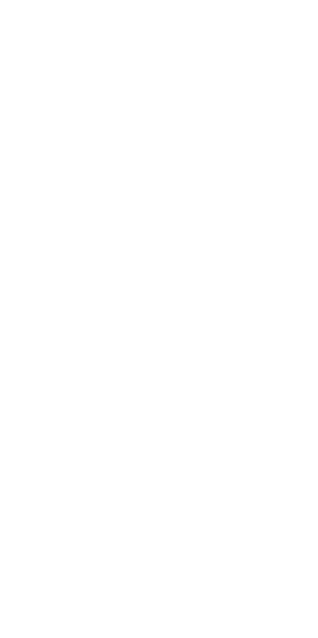 scroll, scrollTop: 0, scrollLeft: 0, axis: both 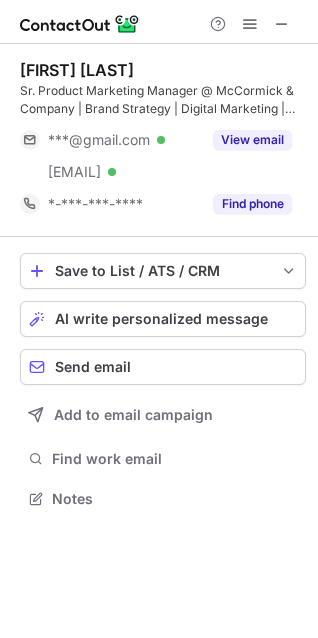click on "Liz Miller Sr. Product Marketing Manager @ McCormick & Company | Brand Strategy | Digital Marketing | Omnichannel eCommerce Strategy | P&L Ownership | Innovation & Go-to-Market Strategy ***@gmail.com Verified ***@mccormick.com Verified View email *-***-***-**** Find phone" at bounding box center (163, 140) 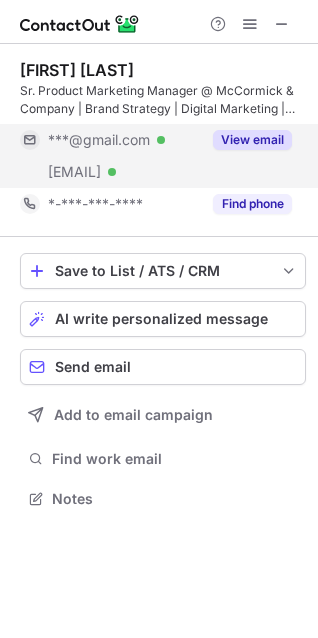 click on "View email" at bounding box center (252, 140) 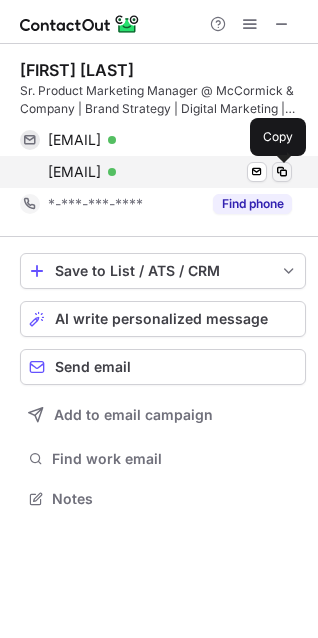 click at bounding box center (282, 172) 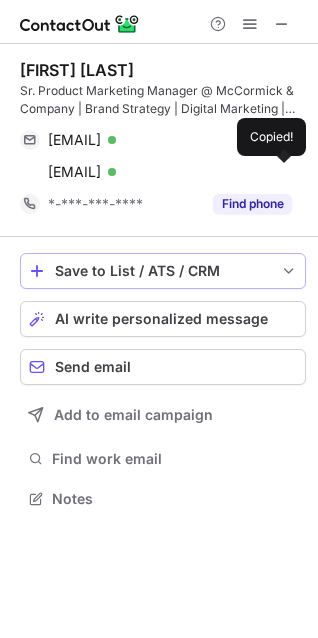 type 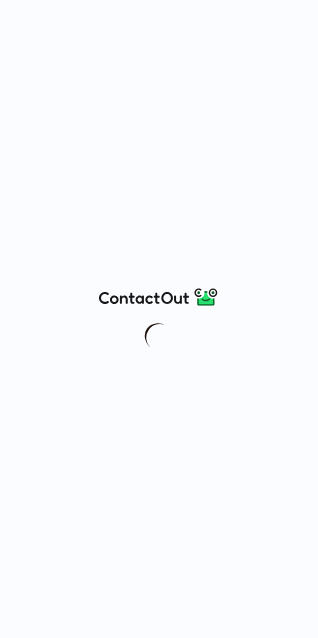 scroll, scrollTop: 0, scrollLeft: 0, axis: both 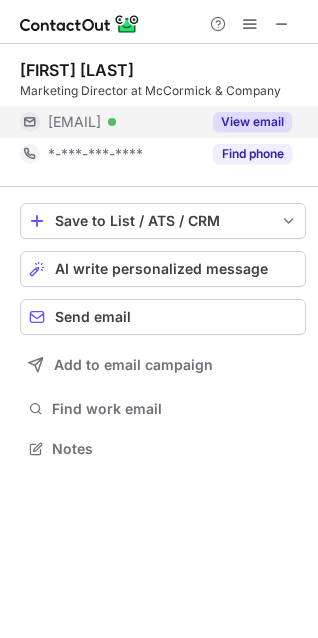 click on "View email" at bounding box center [246, 122] 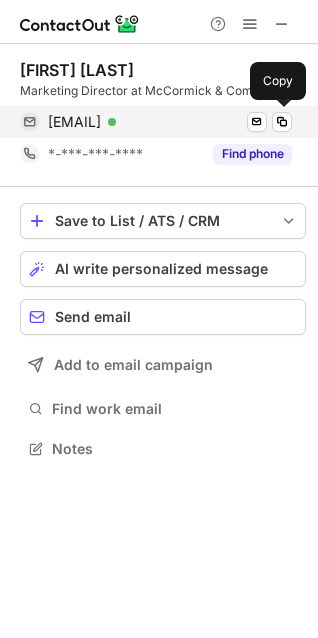 click on "jenn_ward@mccormick.com Verified Send email Copy" at bounding box center (156, 122) 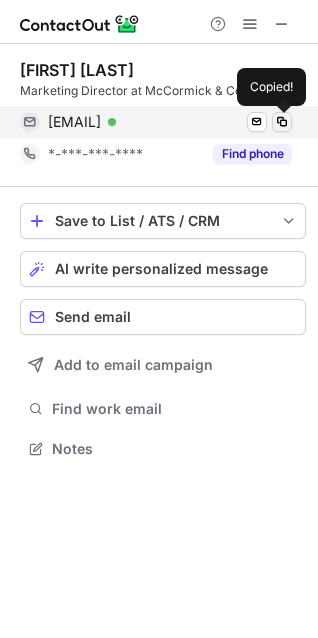 click at bounding box center (282, 122) 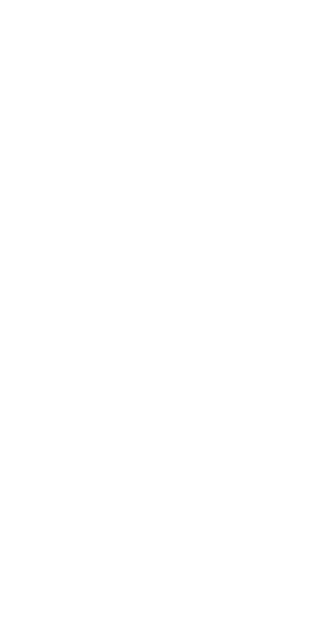 scroll, scrollTop: 0, scrollLeft: 0, axis: both 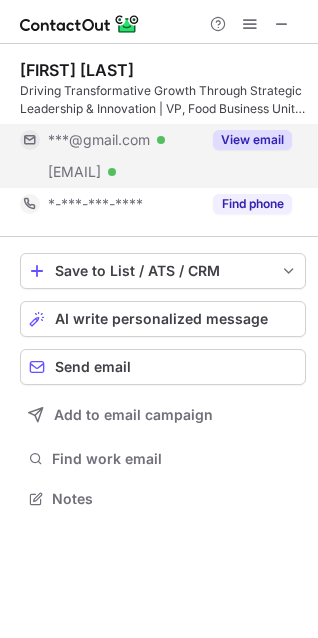 drag, startPoint x: 233, startPoint y: 140, endPoint x: 238, endPoint y: 159, distance: 19.646883 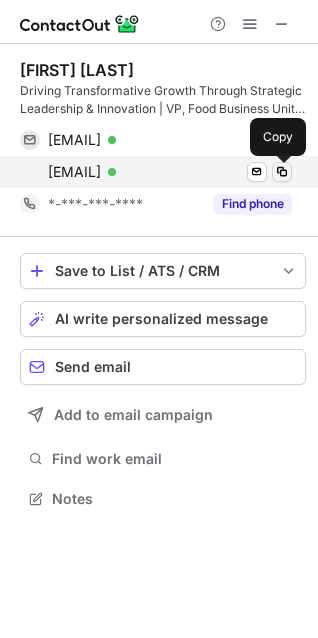 click at bounding box center [282, 172] 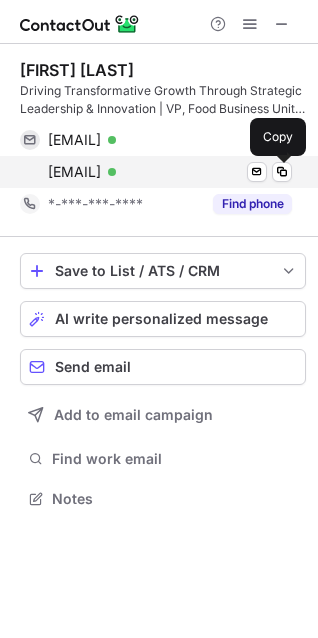 type 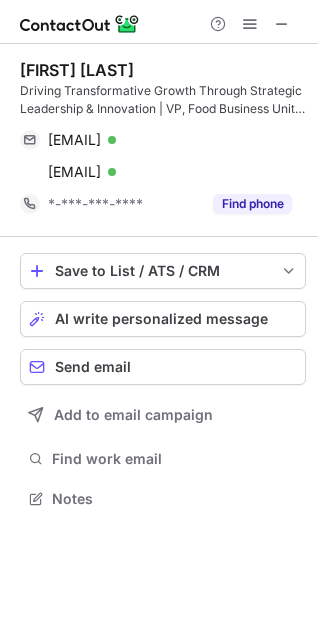 scroll, scrollTop: 10, scrollLeft: 9, axis: both 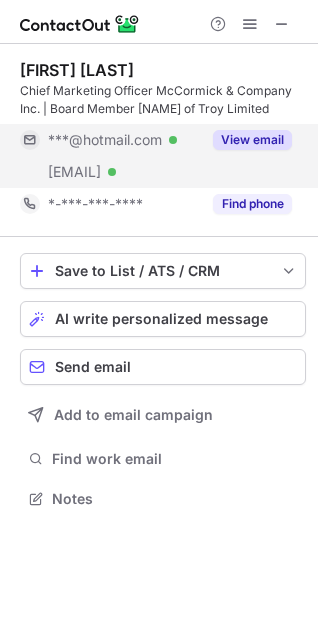 click on "View email" at bounding box center [252, 140] 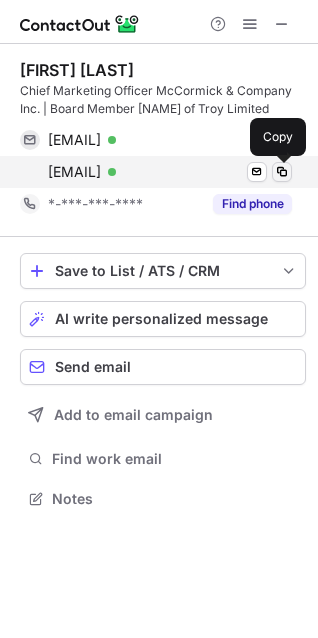 click at bounding box center (282, 172) 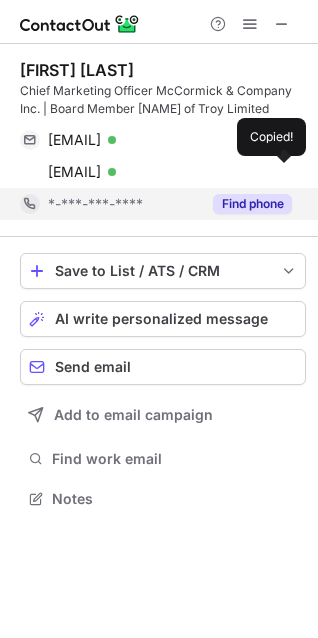 type 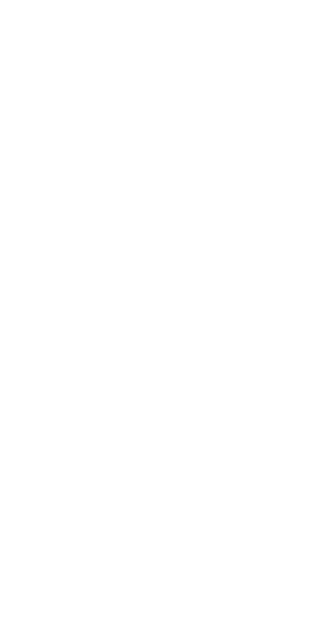 scroll, scrollTop: 0, scrollLeft: 0, axis: both 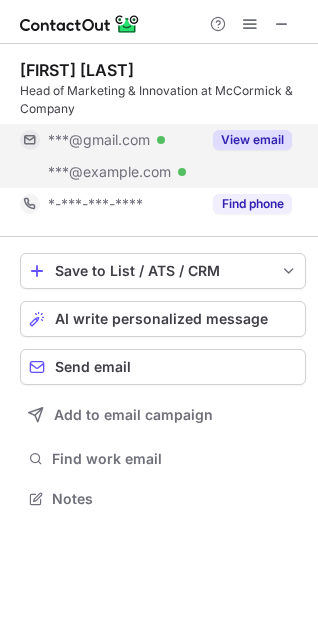 click on "View email" at bounding box center (252, 140) 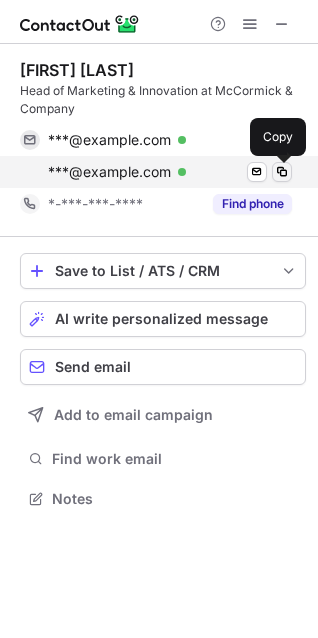 click at bounding box center (282, 172) 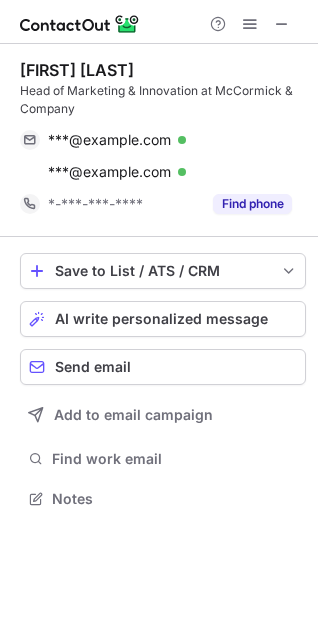 type 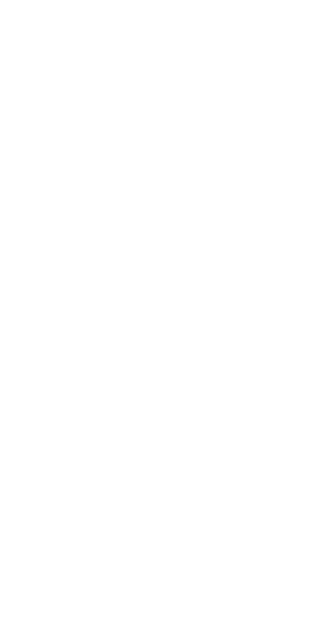 scroll, scrollTop: 0, scrollLeft: 0, axis: both 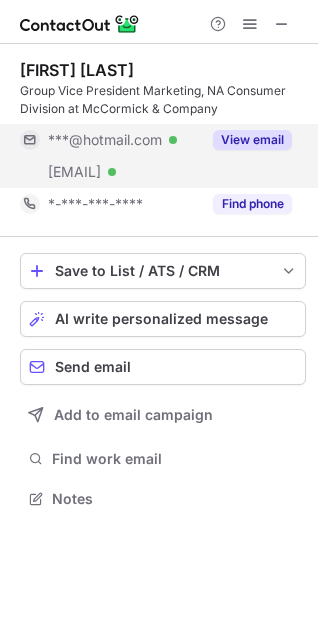 click on "View email" at bounding box center [252, 140] 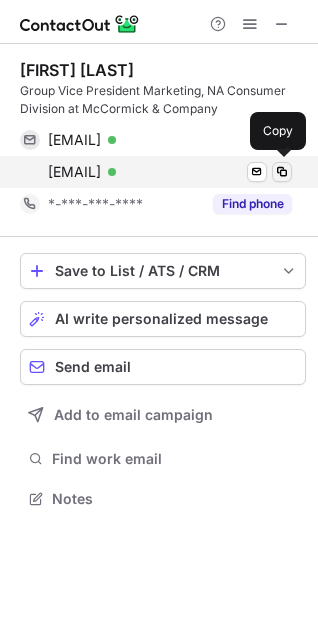 click at bounding box center [282, 172] 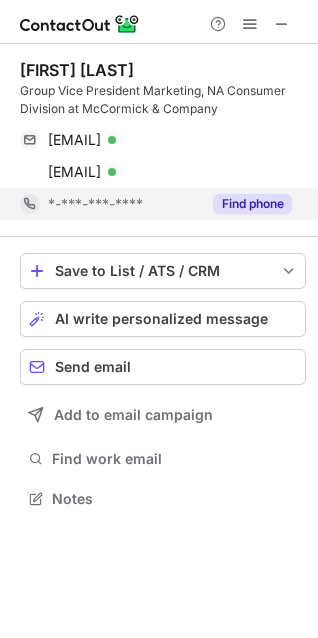 type 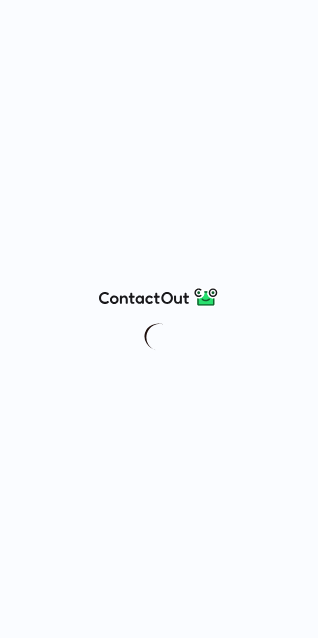 scroll, scrollTop: 0, scrollLeft: 0, axis: both 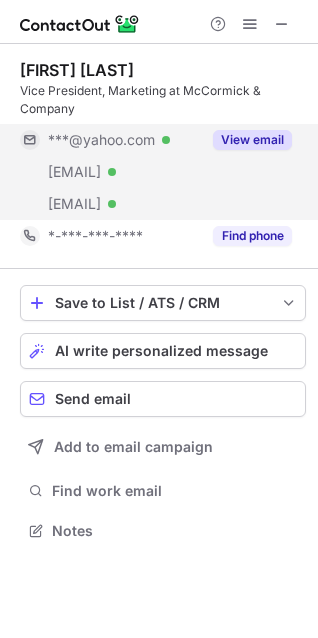 click on "View email" at bounding box center [252, 140] 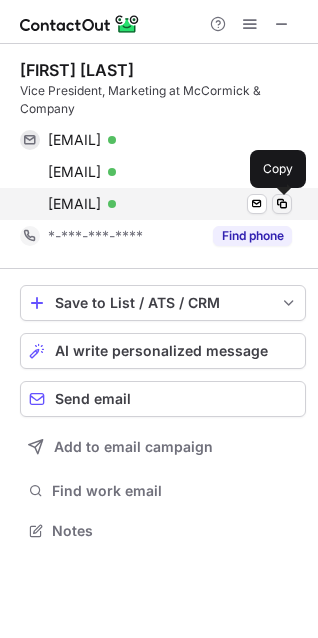 click at bounding box center [282, 204] 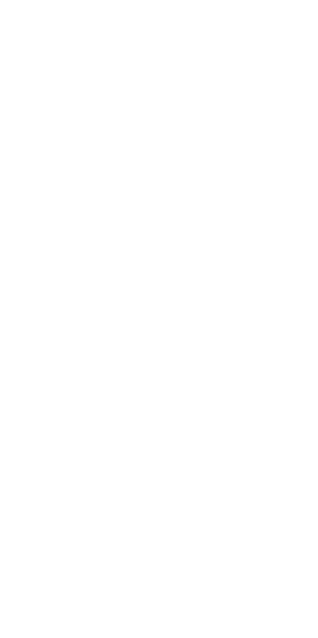 scroll, scrollTop: 0, scrollLeft: 0, axis: both 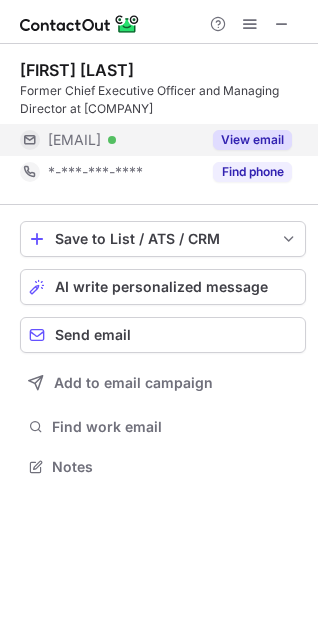 click on "View email" at bounding box center [252, 140] 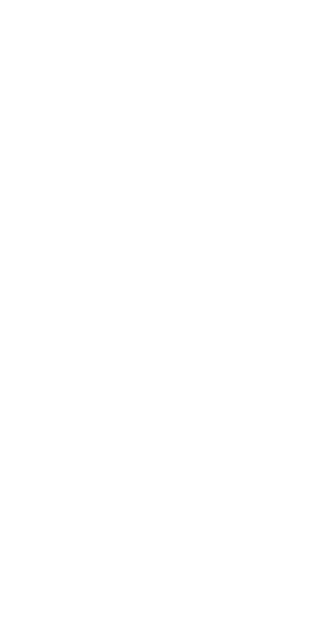 scroll, scrollTop: 0, scrollLeft: 0, axis: both 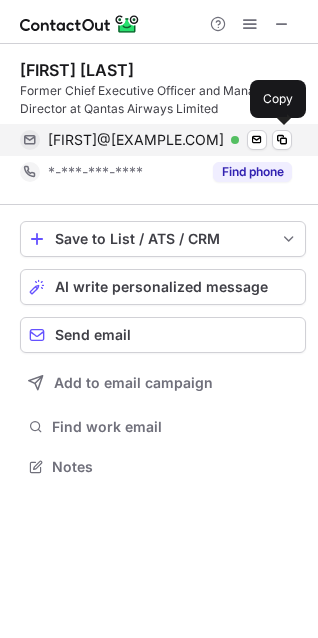 copy on "[FIRST]@[EXAMPLE.COM]" 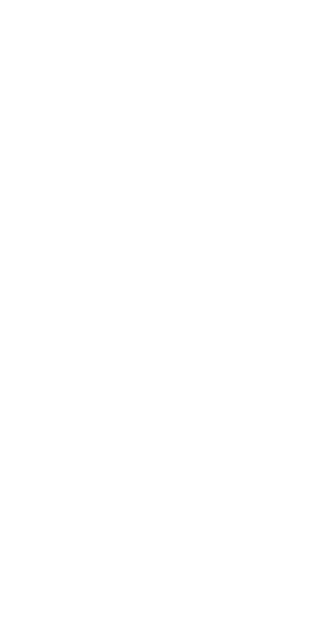 scroll, scrollTop: 0, scrollLeft: 0, axis: both 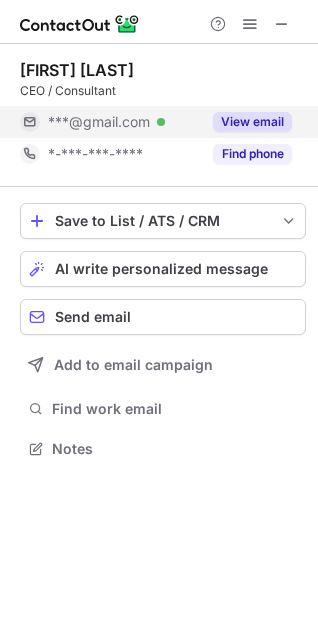 click on "View email" at bounding box center (252, 122) 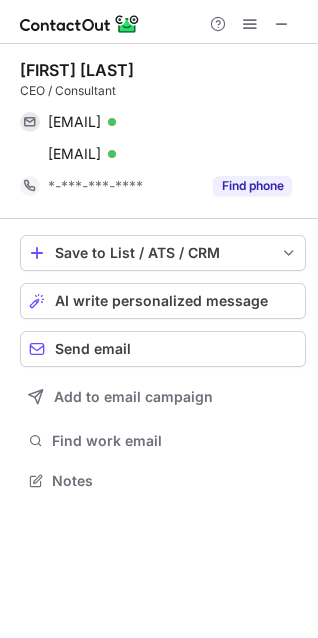 scroll, scrollTop: 9, scrollLeft: 9, axis: both 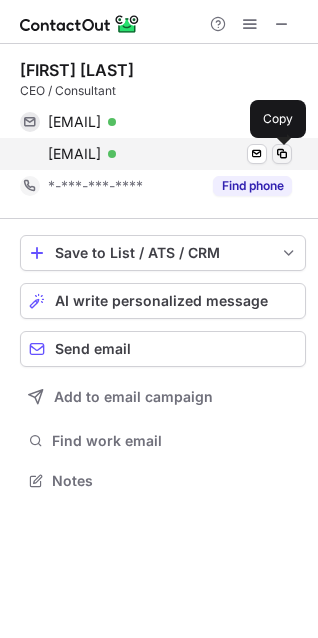 click at bounding box center [282, 154] 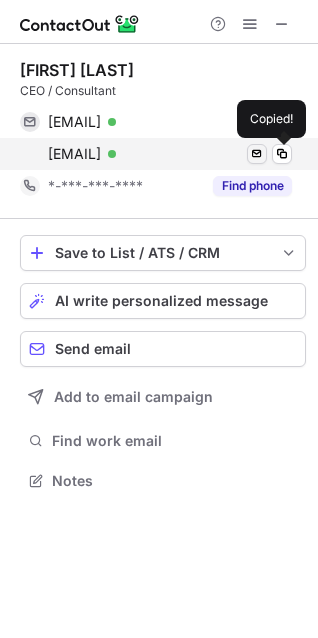 type 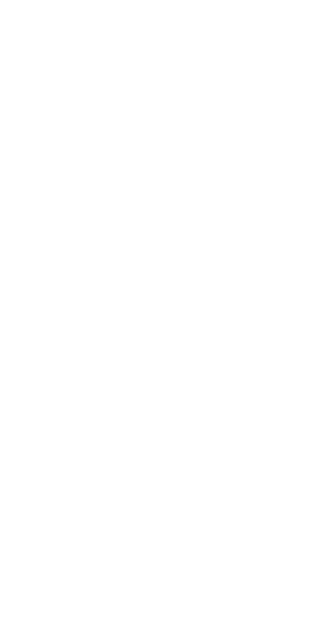 scroll, scrollTop: 0, scrollLeft: 0, axis: both 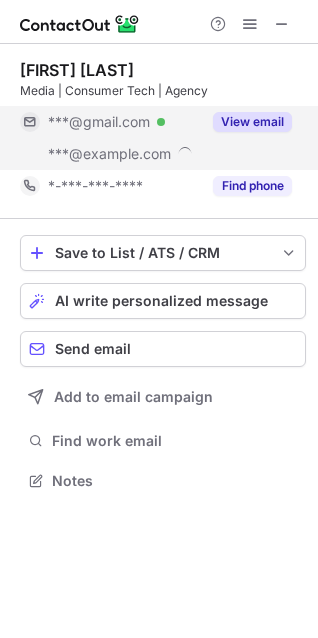 click on "View email" at bounding box center (252, 122) 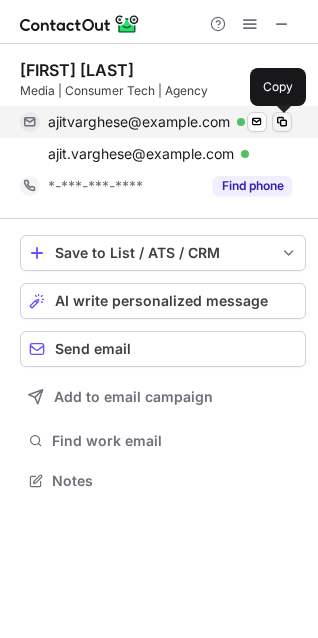 click at bounding box center (282, 122) 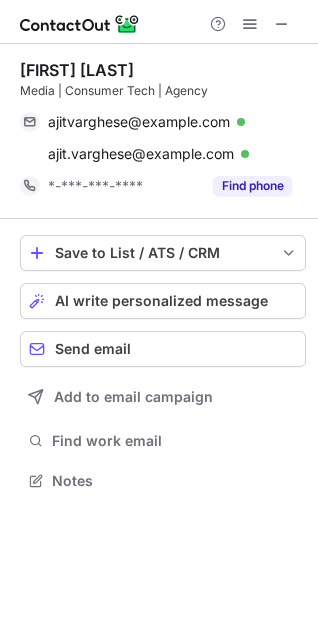 type 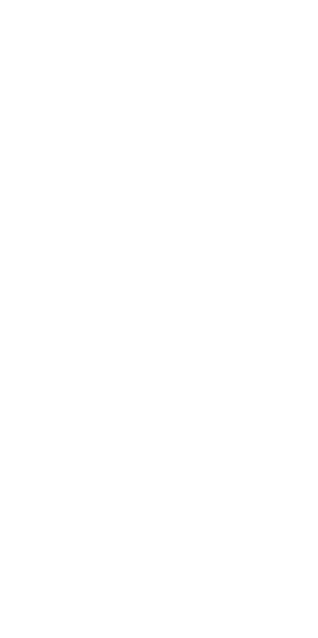scroll, scrollTop: 0, scrollLeft: 0, axis: both 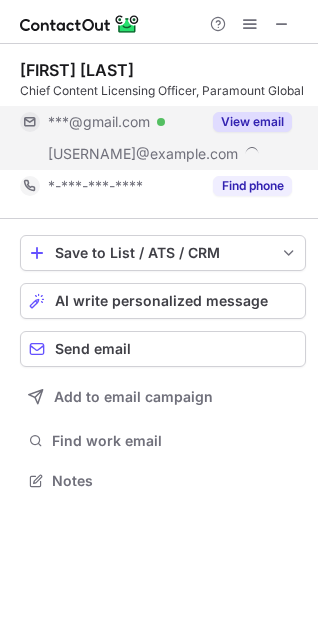 click on "View email" at bounding box center (252, 122) 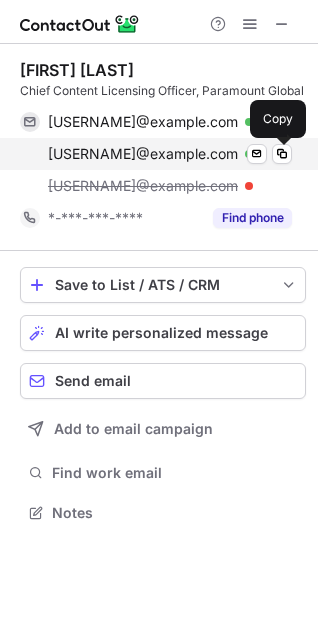 scroll, scrollTop: 9, scrollLeft: 9, axis: both 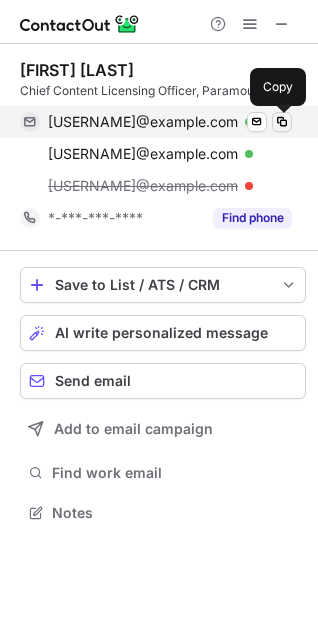 click at bounding box center (282, 122) 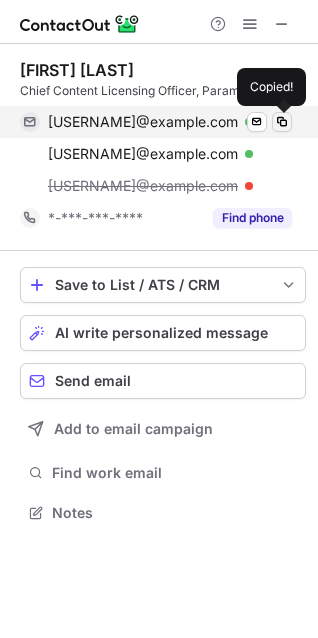 type 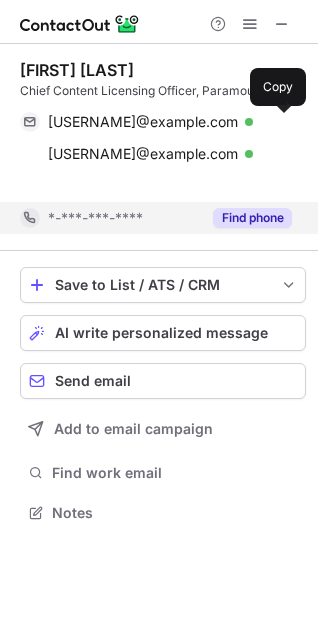 scroll, scrollTop: 466, scrollLeft: 318, axis: both 